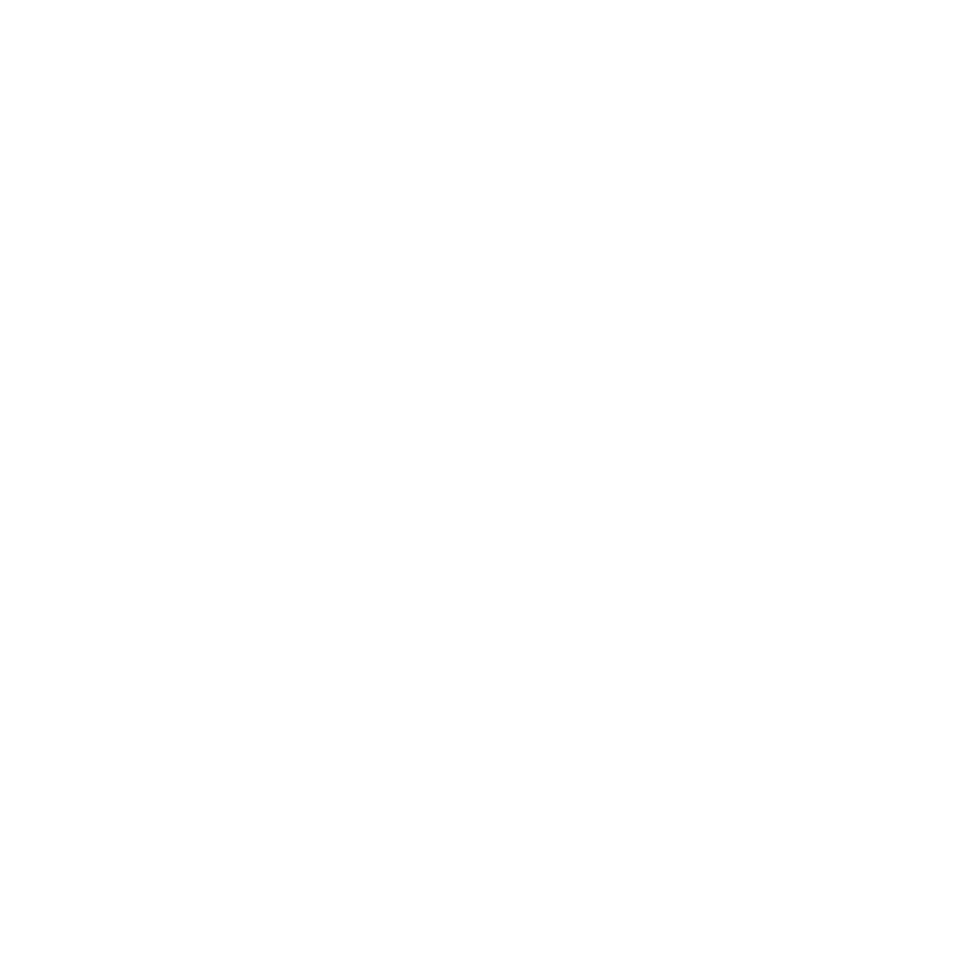 scroll, scrollTop: 0, scrollLeft: 0, axis: both 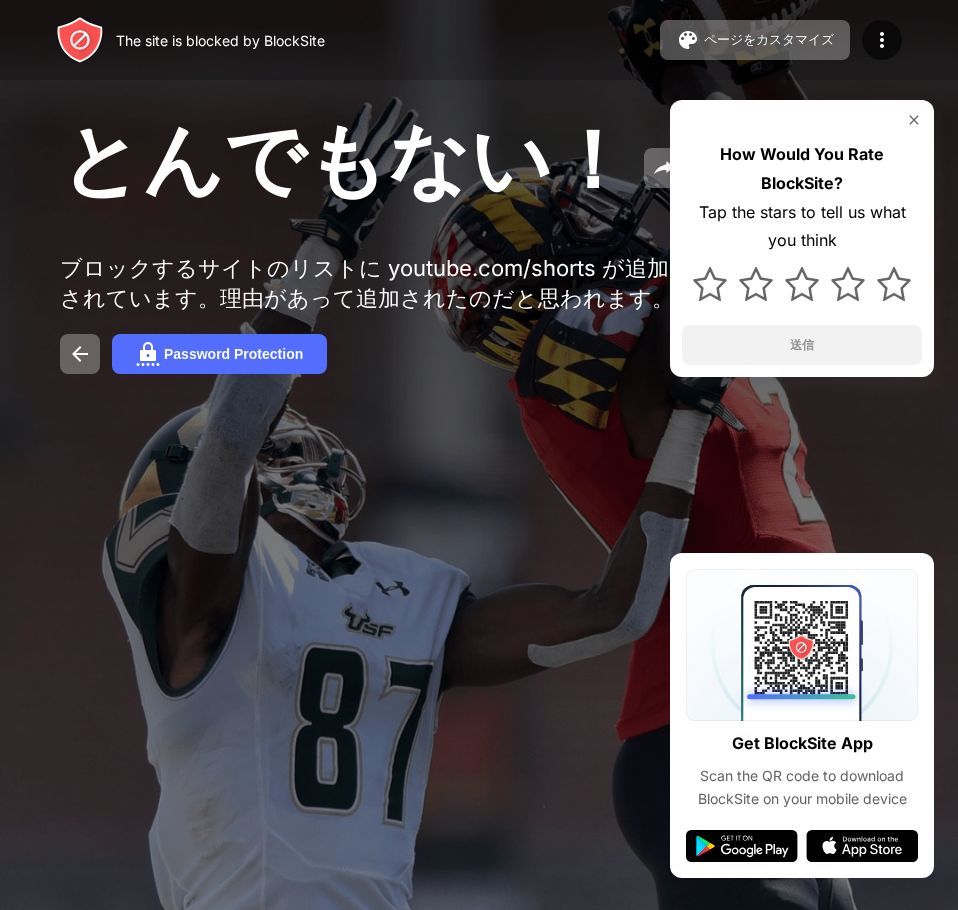 click on "とんでもない！ ブロックするサイトのリストに youtube.com/shorts が追加されています。理由があって追加されたのだと思われます。 Password Protection How Would You Rate BlockSite? Tap the stars to tell us what you think 送信" at bounding box center [479, 241] 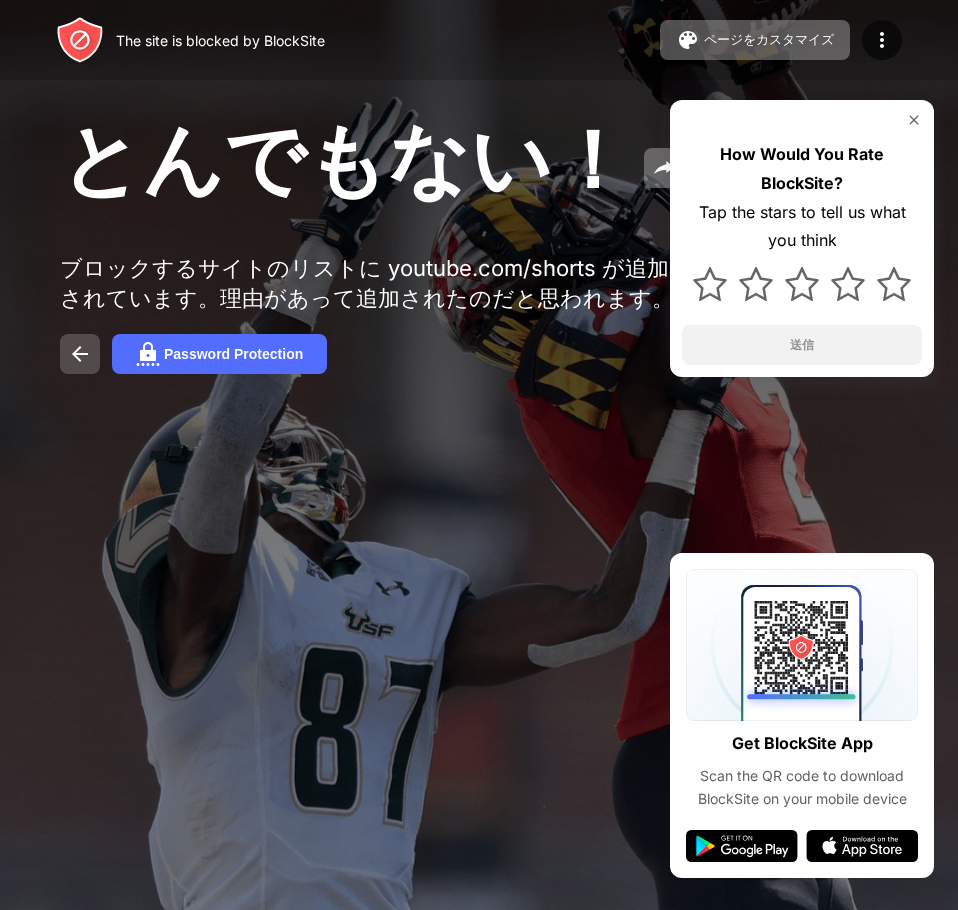 click at bounding box center (80, 354) 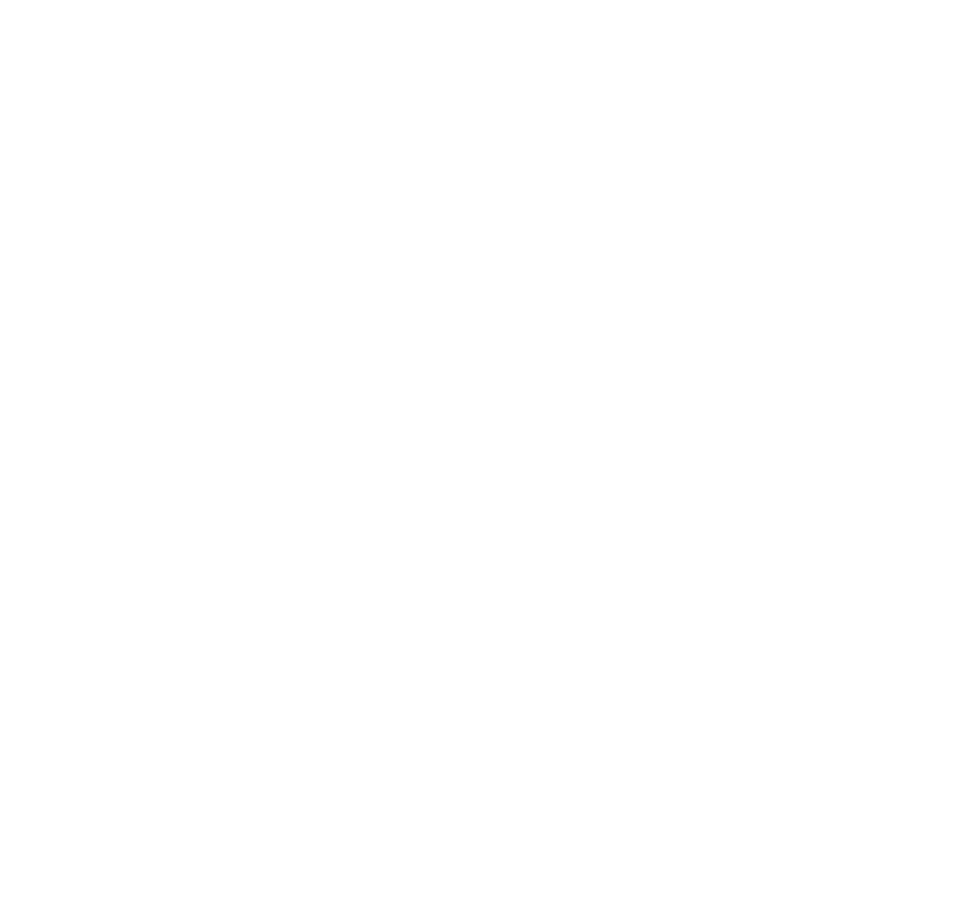 scroll, scrollTop: 0, scrollLeft: 0, axis: both 